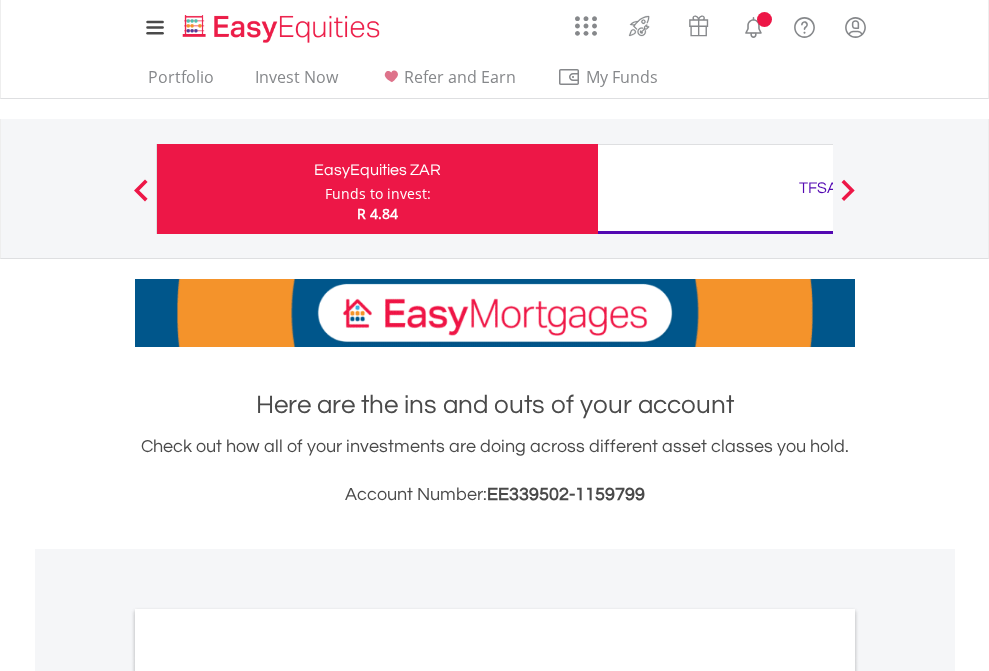 scroll, scrollTop: 0, scrollLeft: 0, axis: both 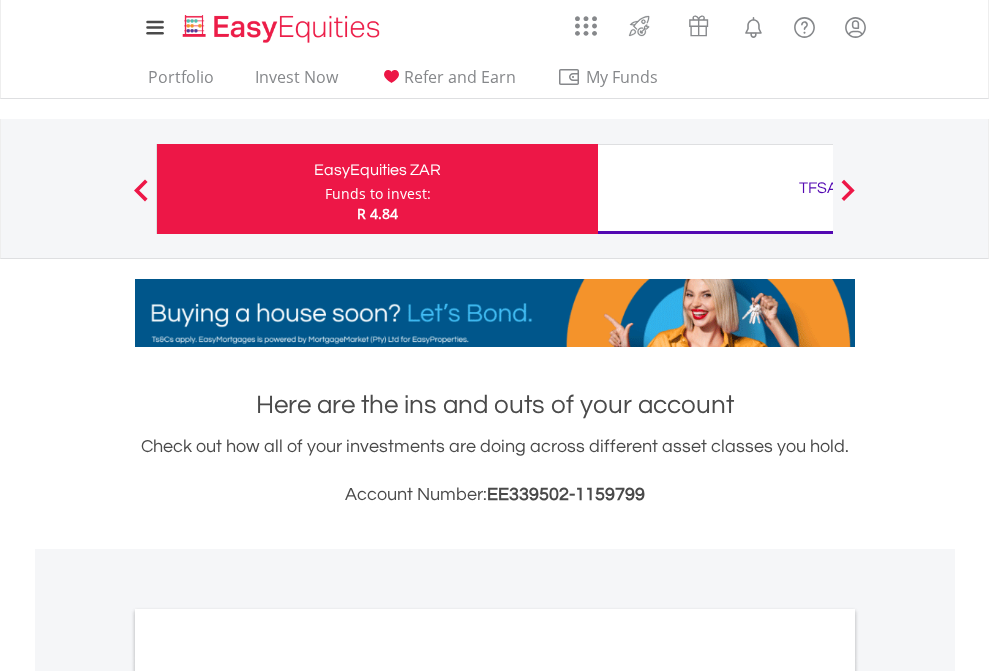 click on "Funds to invest:" at bounding box center (378, 194) 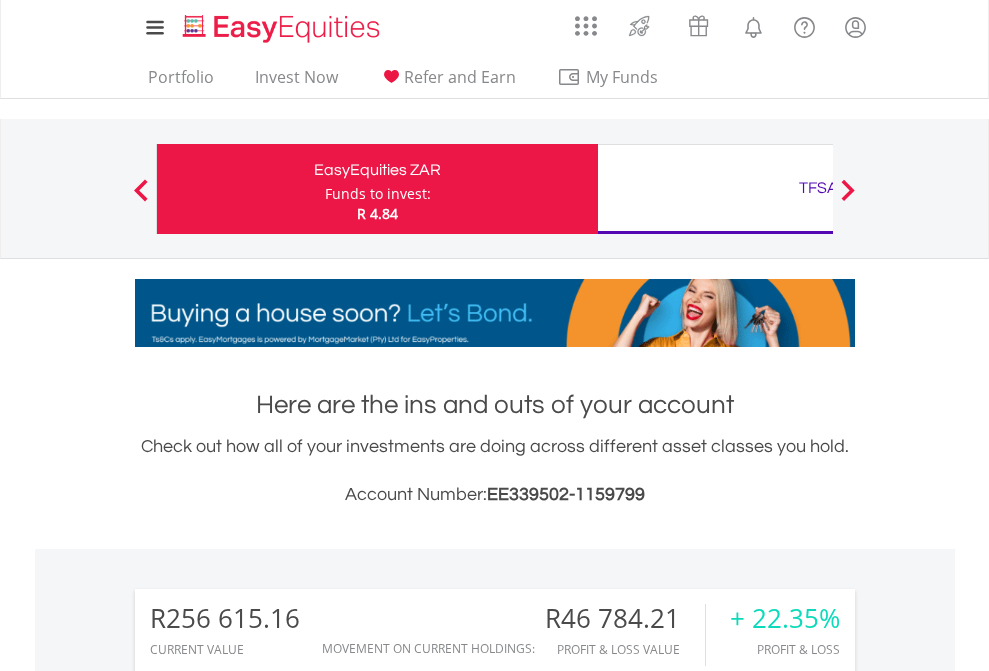 scroll, scrollTop: 999808, scrollLeft: 999687, axis: both 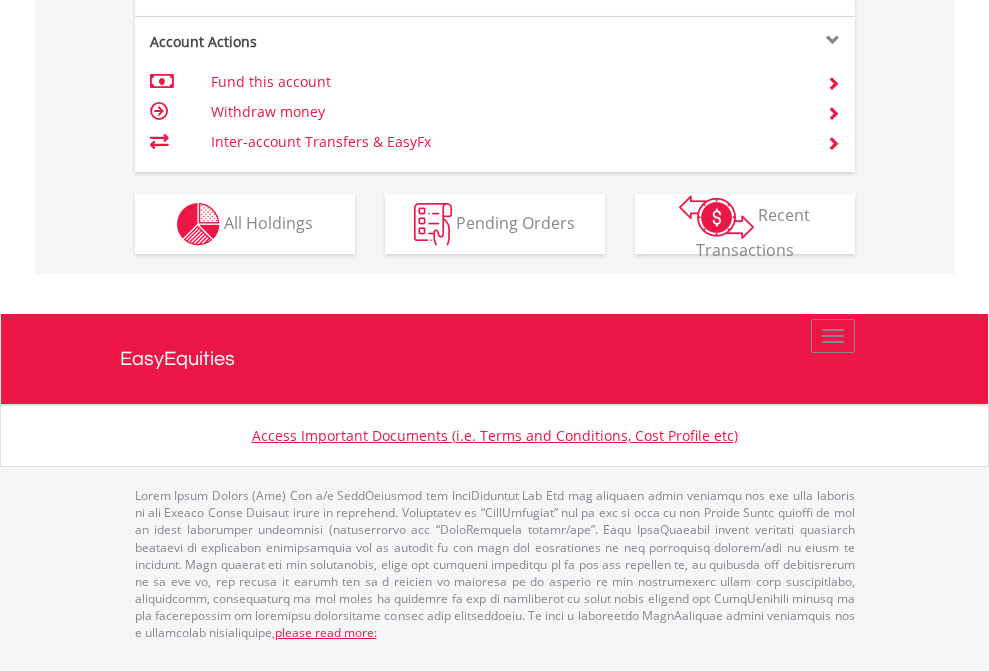 click on "Investment types" at bounding box center (706, -337) 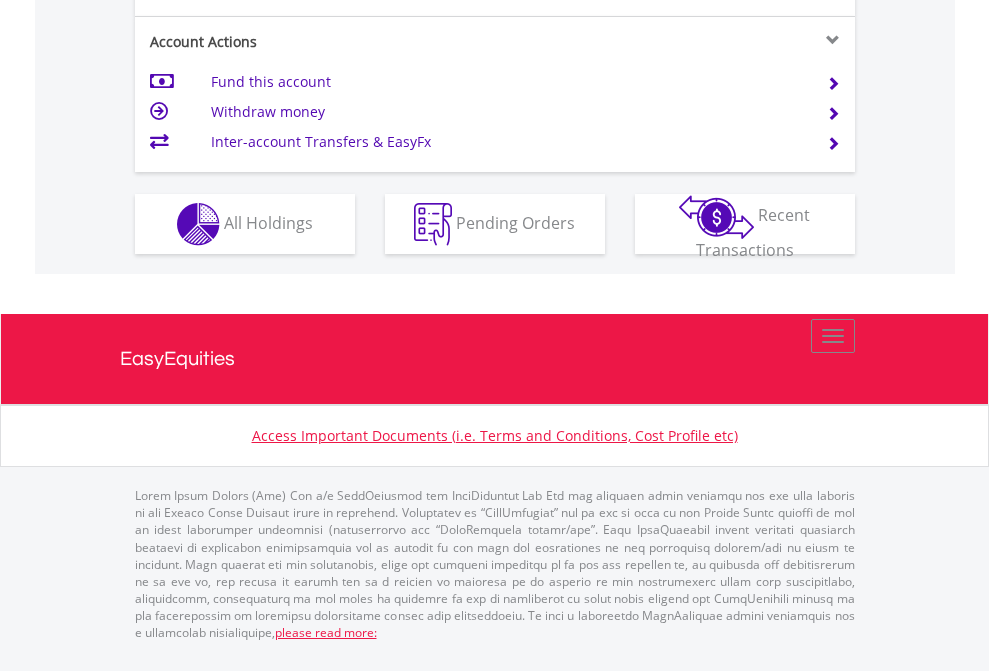 scroll, scrollTop: 1957, scrollLeft: 0, axis: vertical 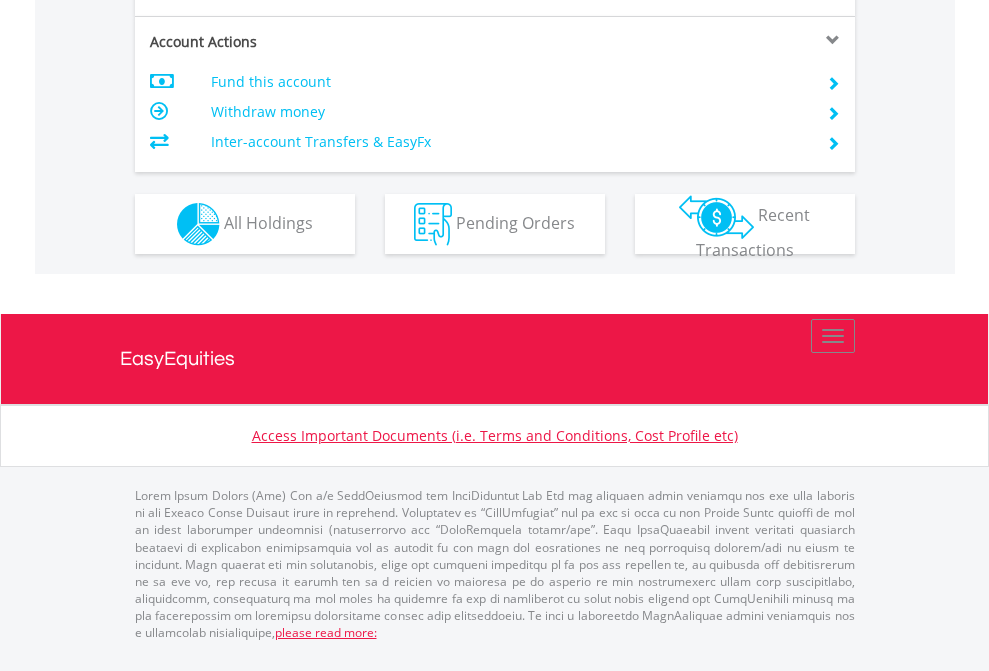 click on "Investment types" at bounding box center [706, -337] 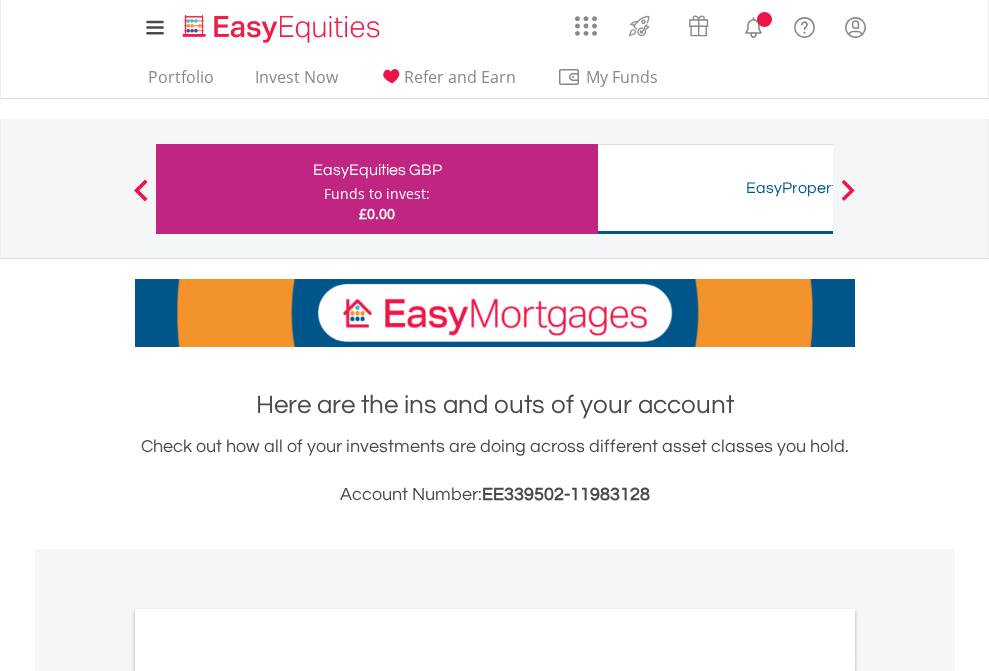 scroll, scrollTop: 0, scrollLeft: 0, axis: both 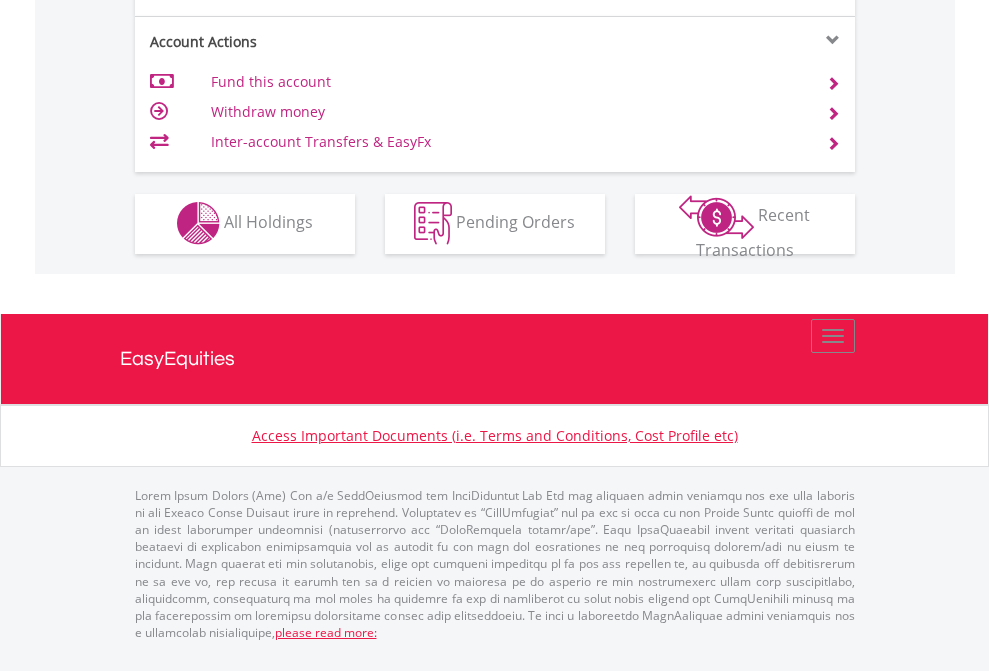 click on "Investment types" at bounding box center [706, -353] 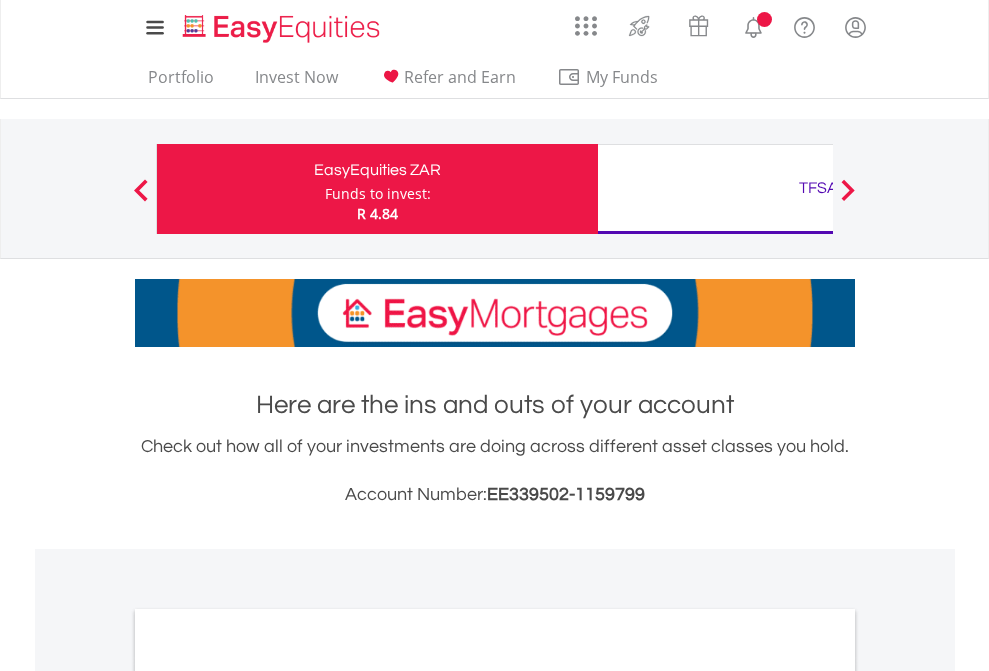 scroll, scrollTop: 0, scrollLeft: 0, axis: both 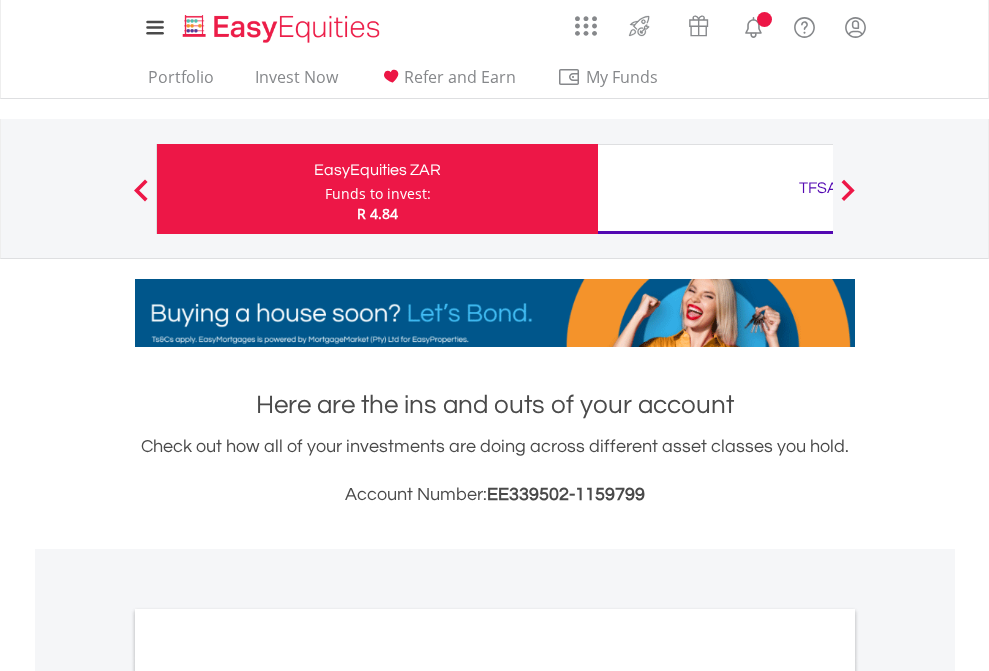 click on "All Holdings" at bounding box center [268, 1096] 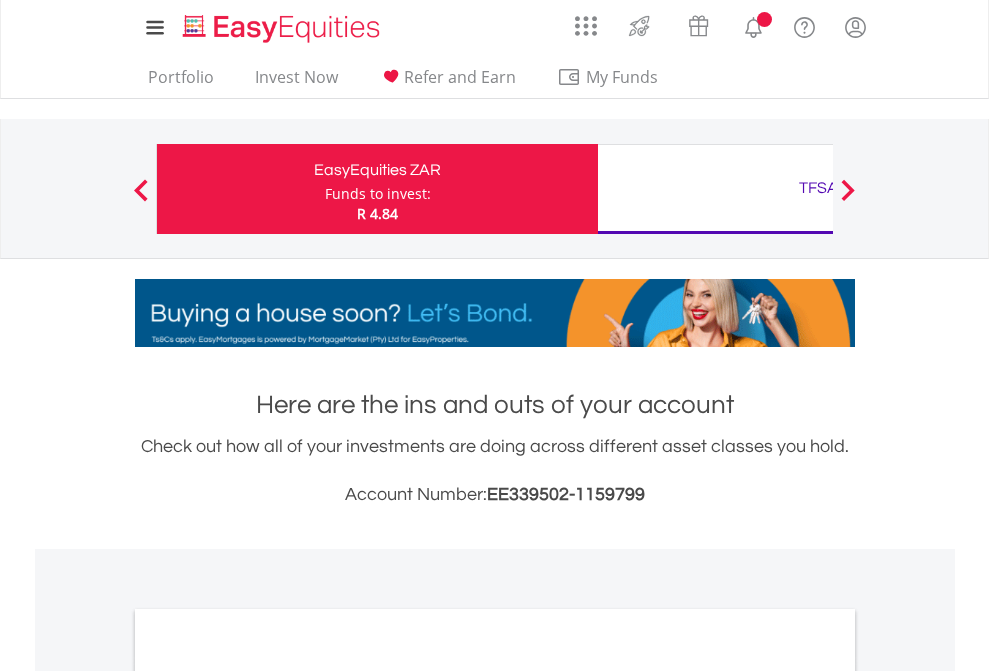 scroll, scrollTop: 1202, scrollLeft: 0, axis: vertical 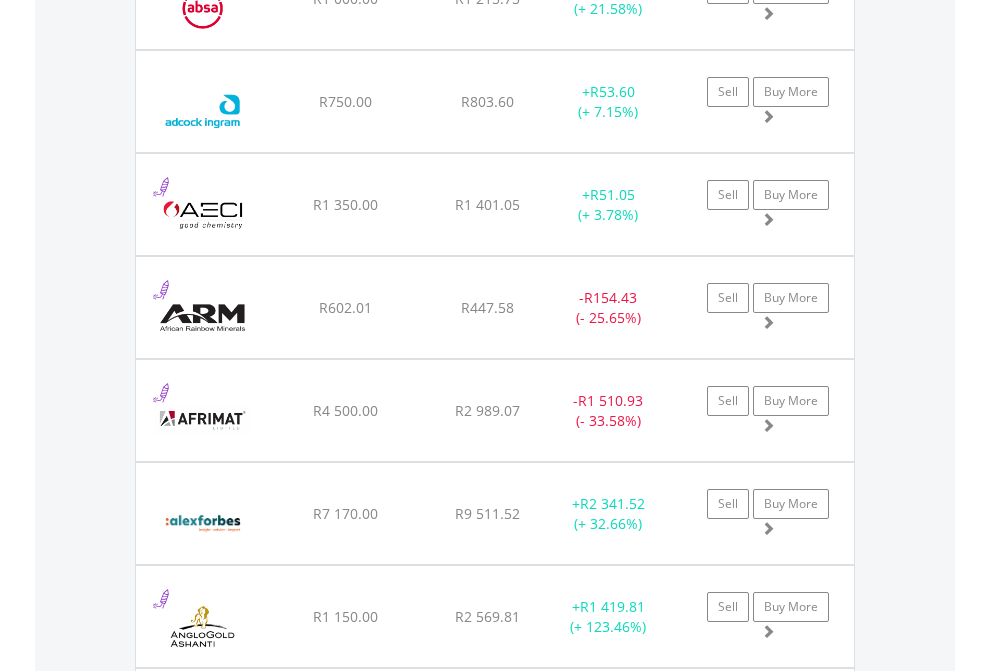 click on "TFSA" at bounding box center [818, -2196] 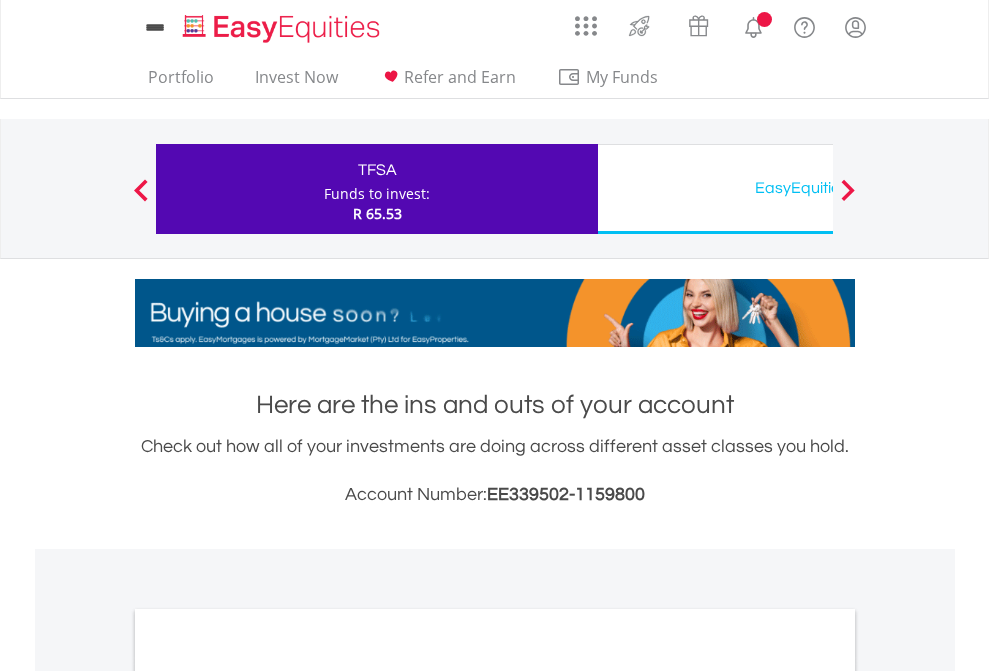 click on "All Holdings" at bounding box center [268, 1096] 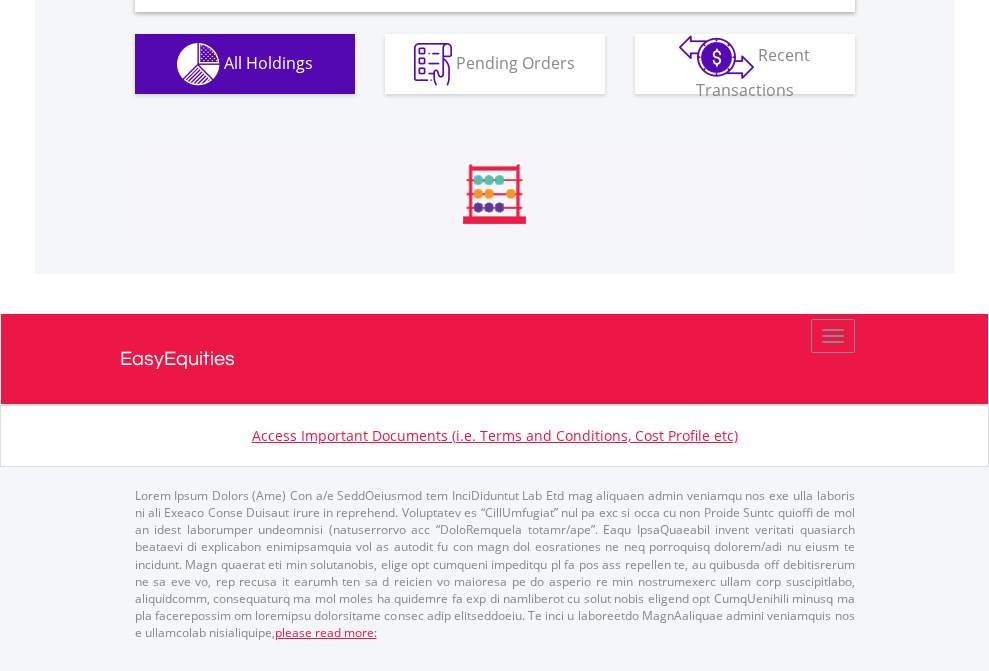 scroll, scrollTop: 1202, scrollLeft: 0, axis: vertical 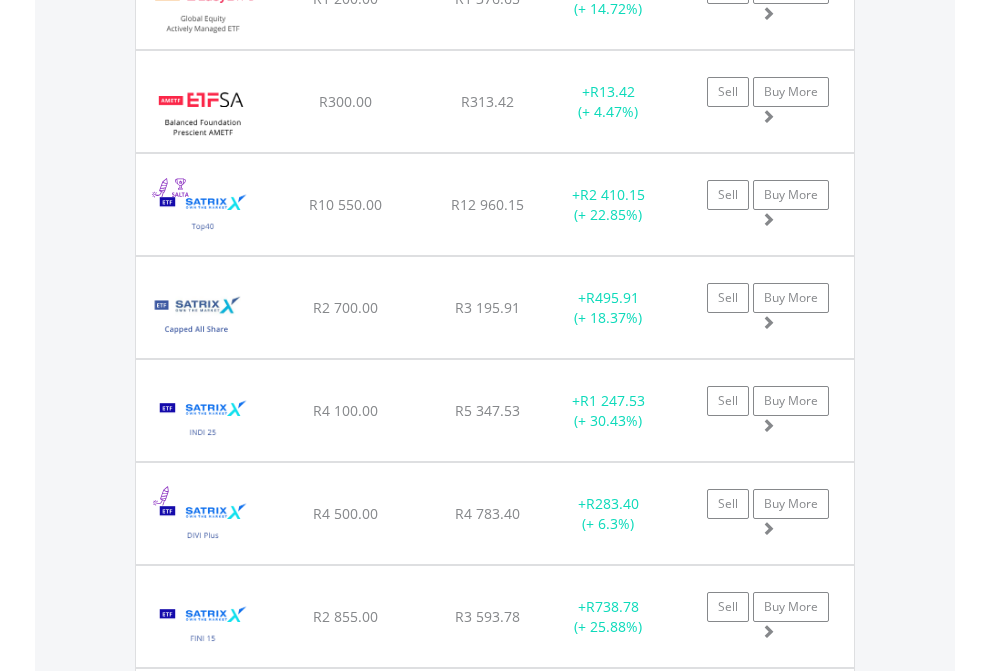 click on "EasyEquities USD" at bounding box center (818, -2116) 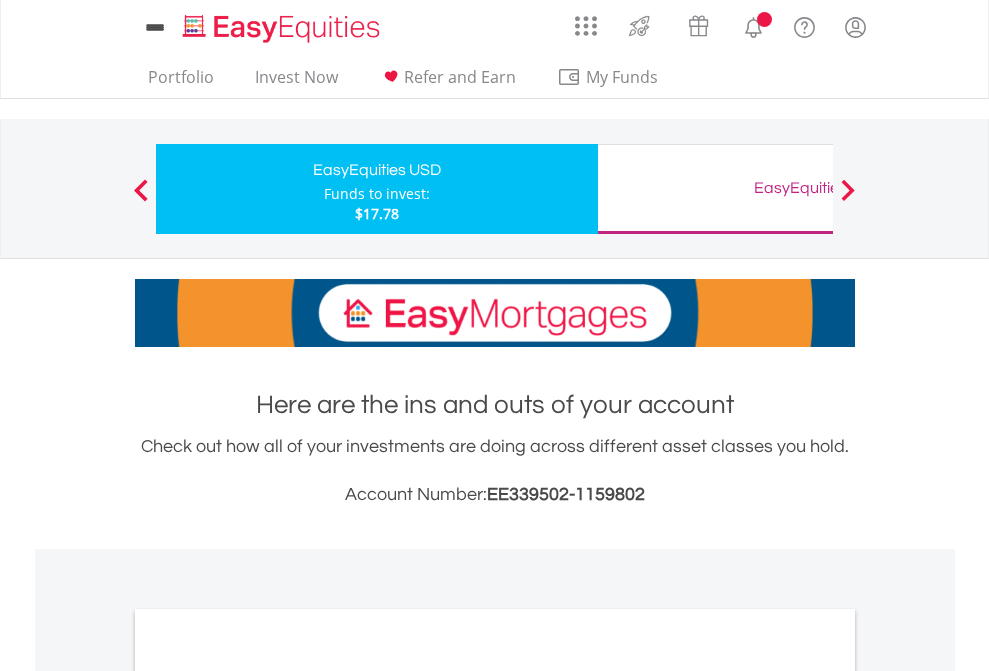 scroll, scrollTop: 0, scrollLeft: 0, axis: both 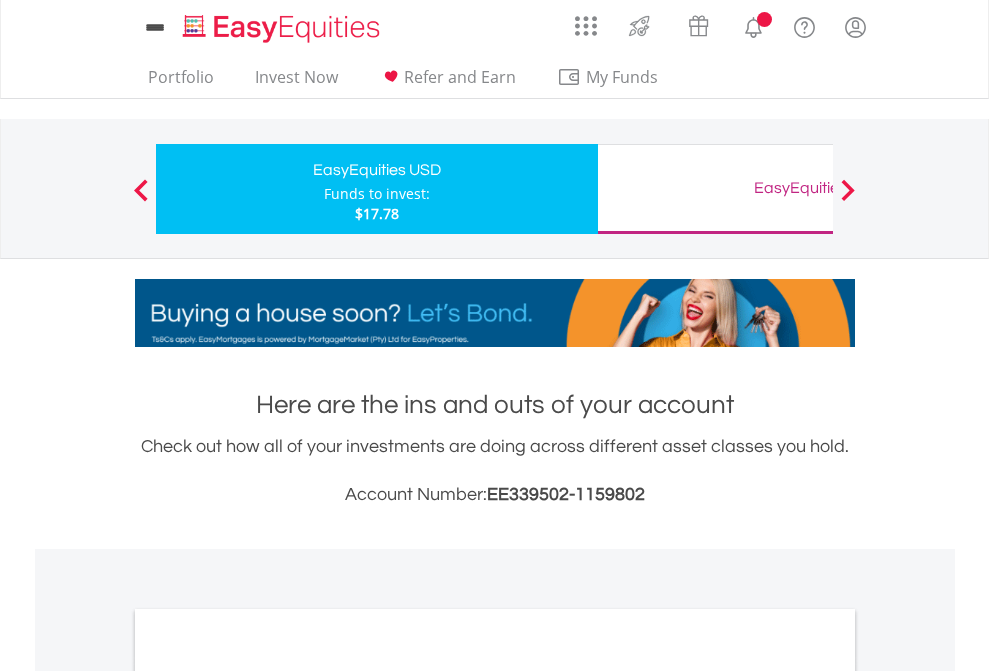 click on "All Holdings" at bounding box center [268, 1096] 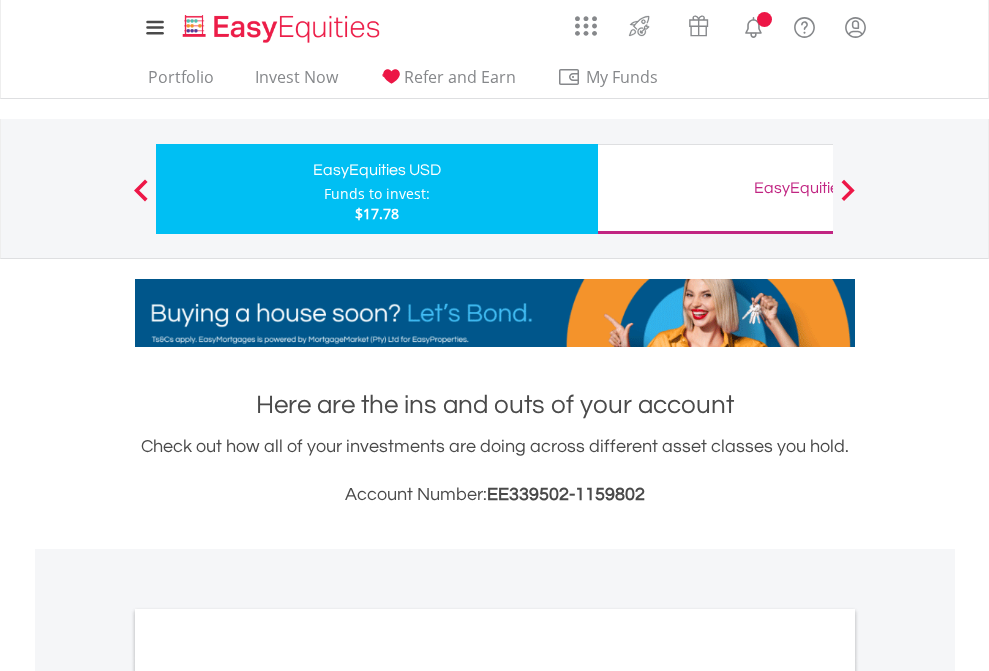 scroll, scrollTop: 1202, scrollLeft: 0, axis: vertical 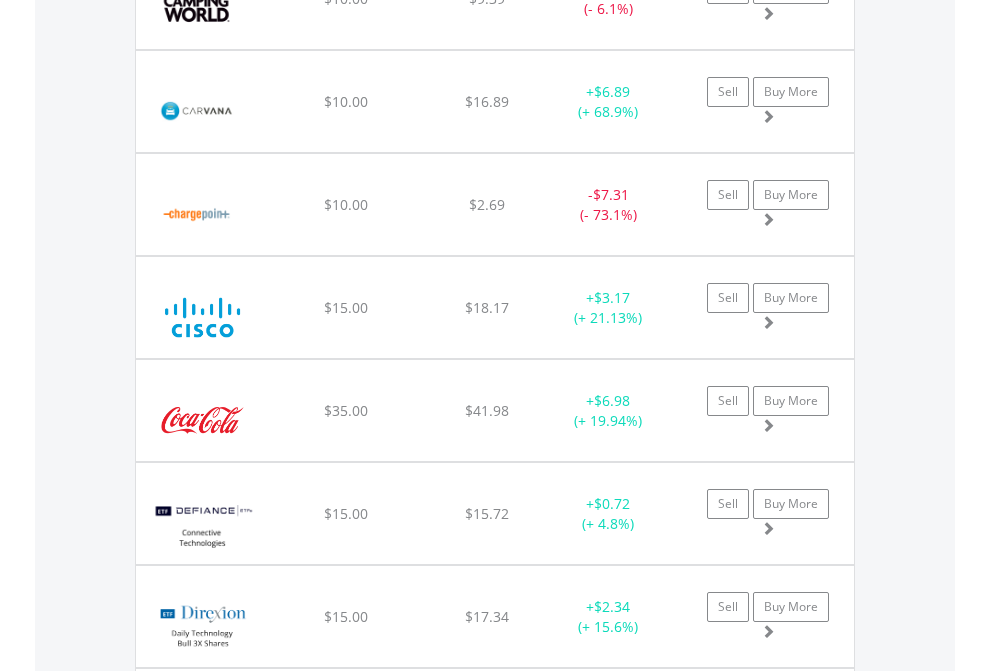 click on "EasyEquities GBP" at bounding box center [818, -2116] 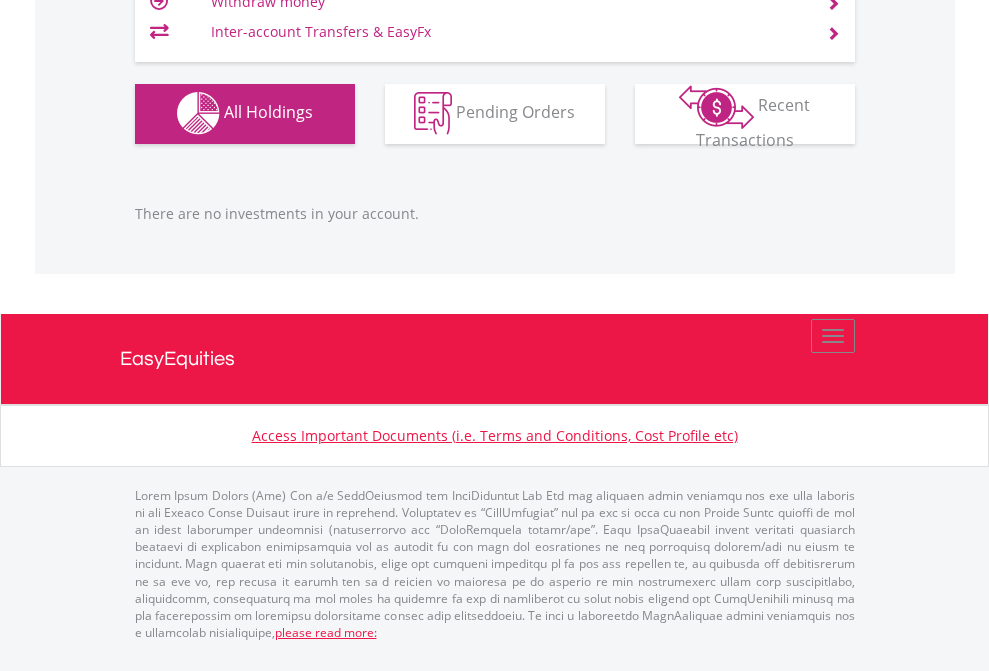 scroll, scrollTop: 1980, scrollLeft: 0, axis: vertical 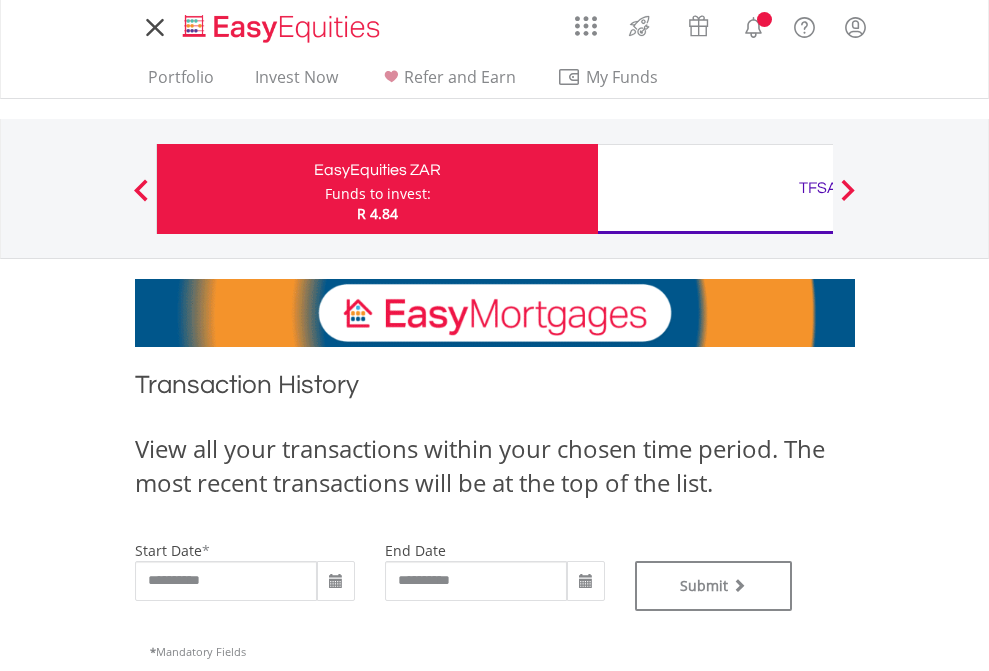type on "**********" 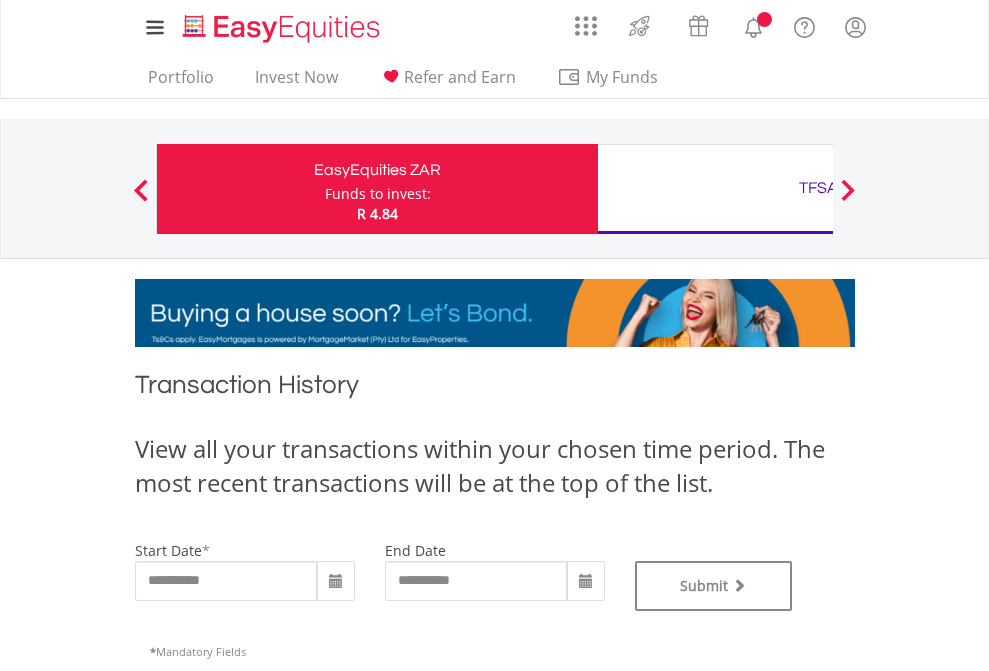 type on "**********" 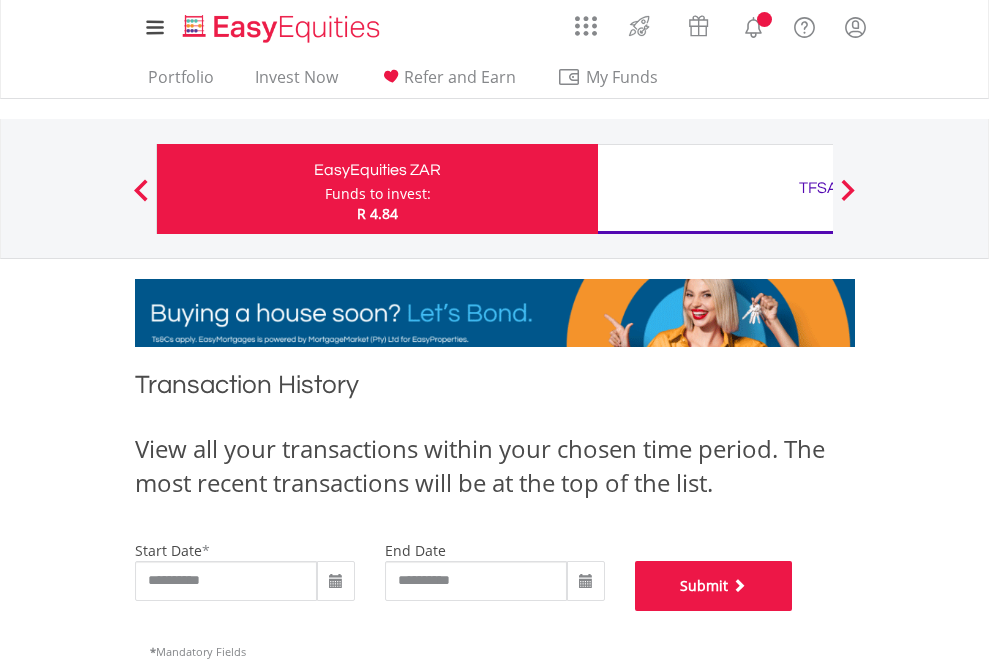 click on "Submit" at bounding box center (714, 586) 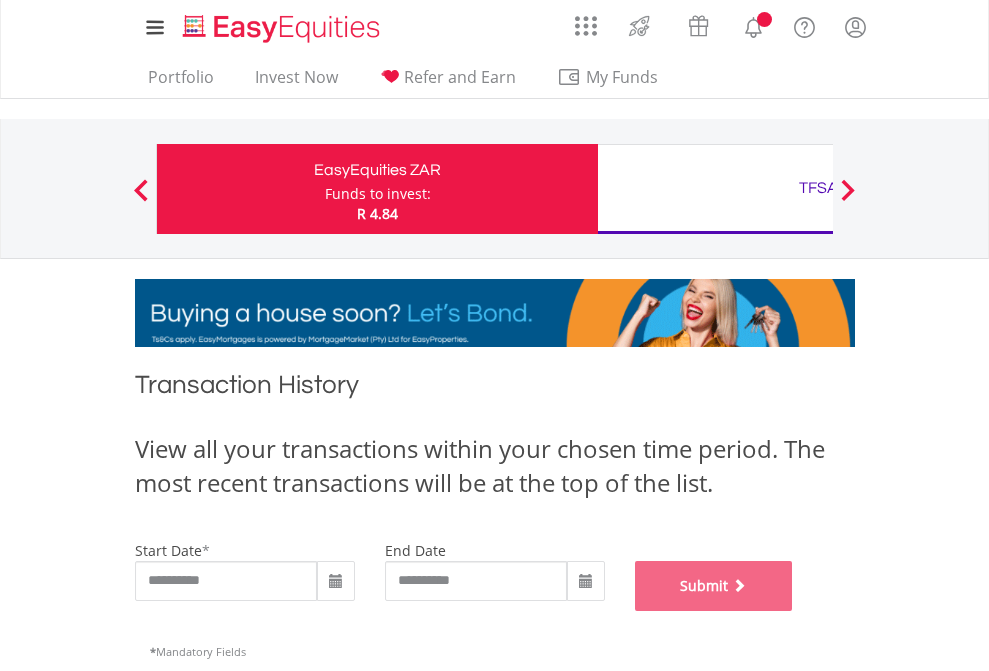 scroll, scrollTop: 811, scrollLeft: 0, axis: vertical 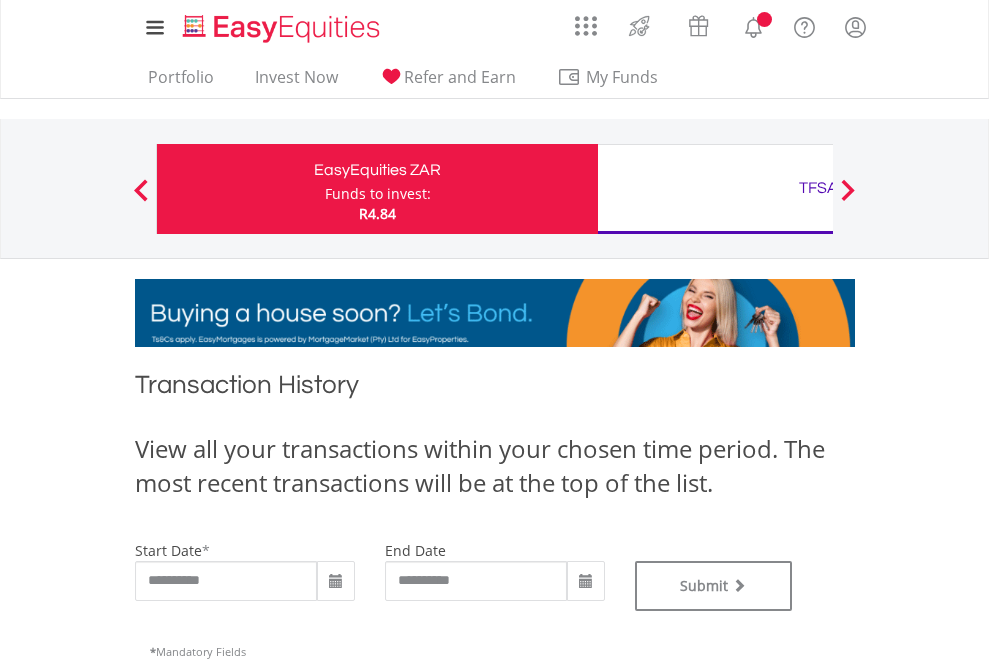 click on "TFSA" at bounding box center (818, 188) 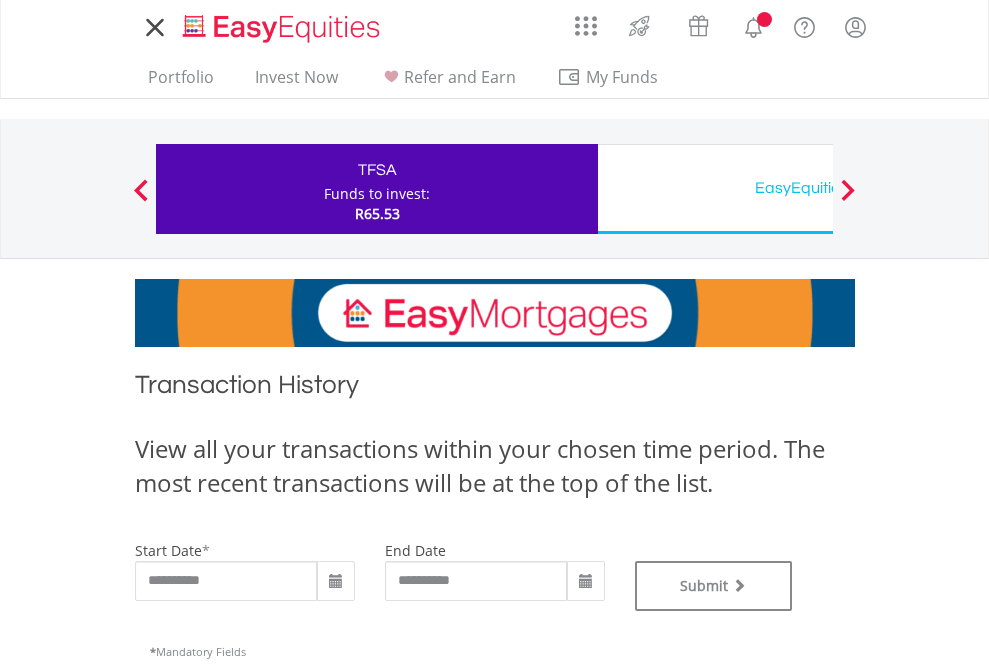 scroll, scrollTop: 0, scrollLeft: 0, axis: both 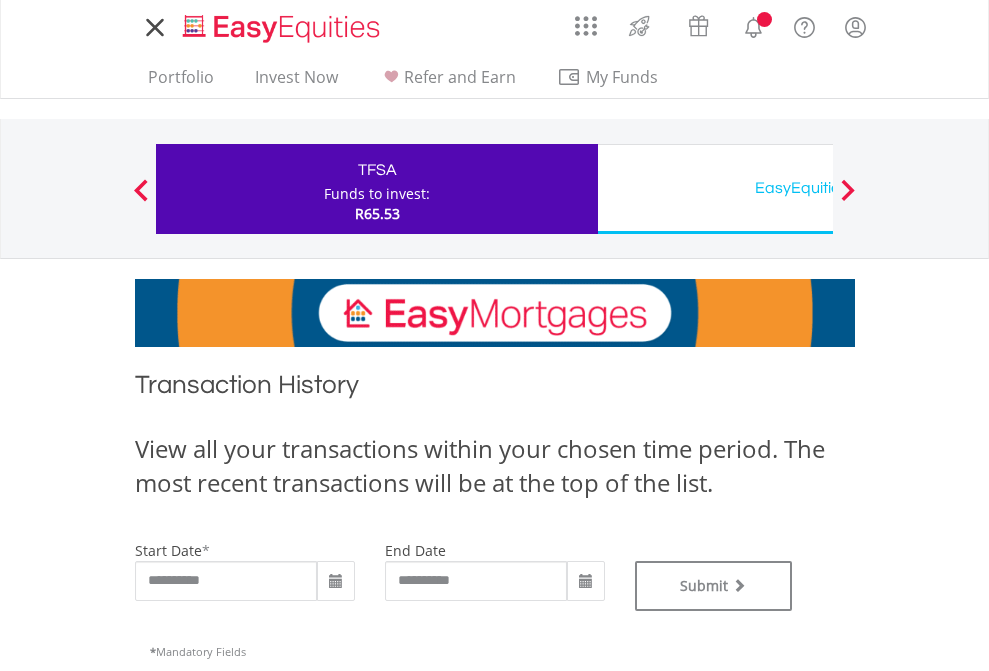 type on "**********" 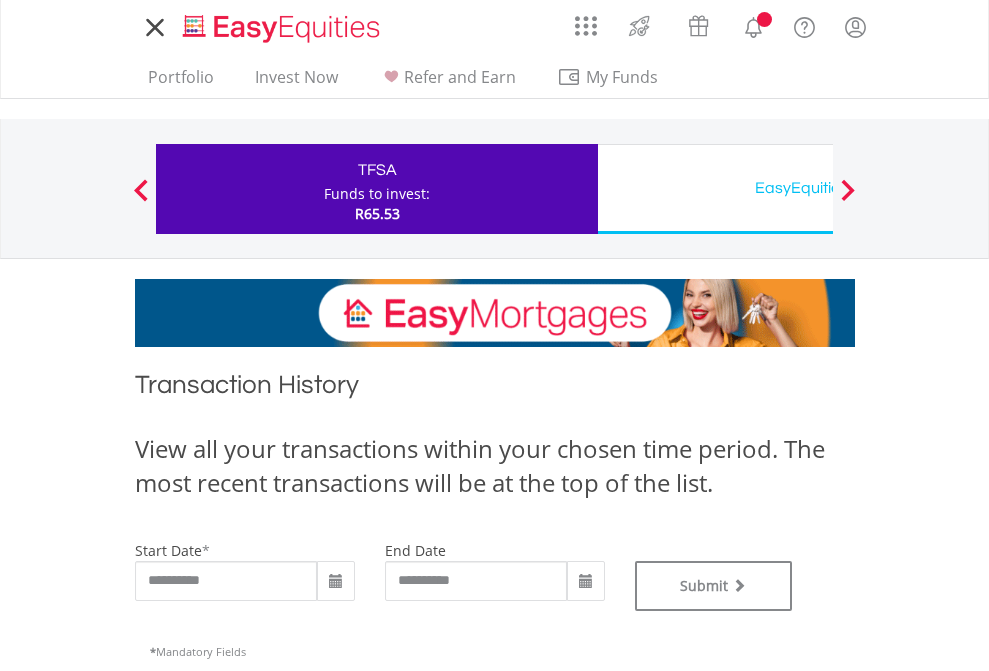 type on "**********" 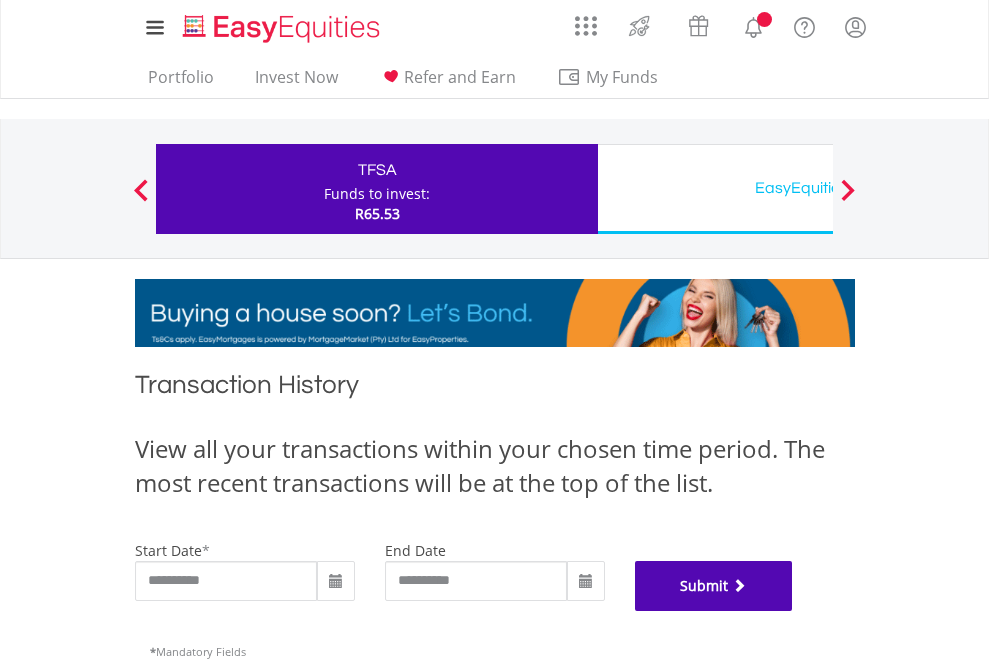 click on "Submit" at bounding box center (714, 586) 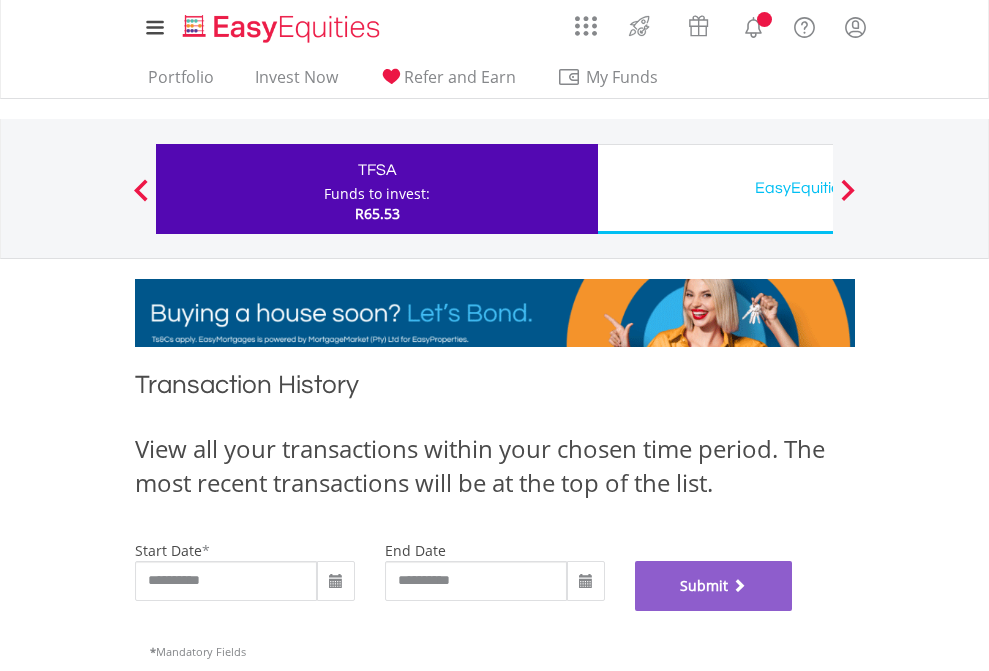 scroll, scrollTop: 811, scrollLeft: 0, axis: vertical 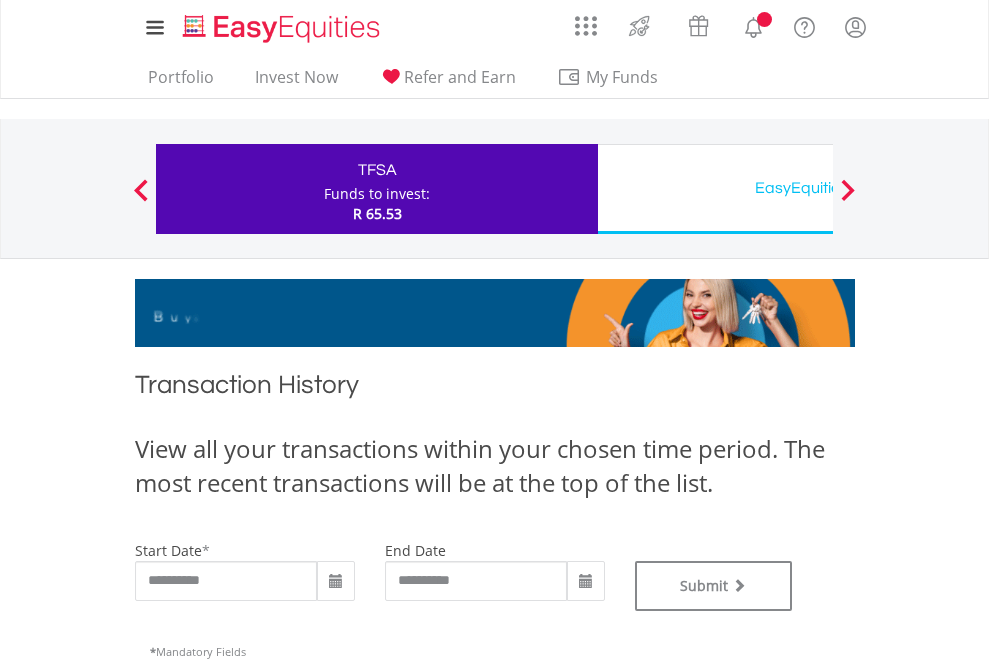 click on "EasyEquities USD" at bounding box center (818, 188) 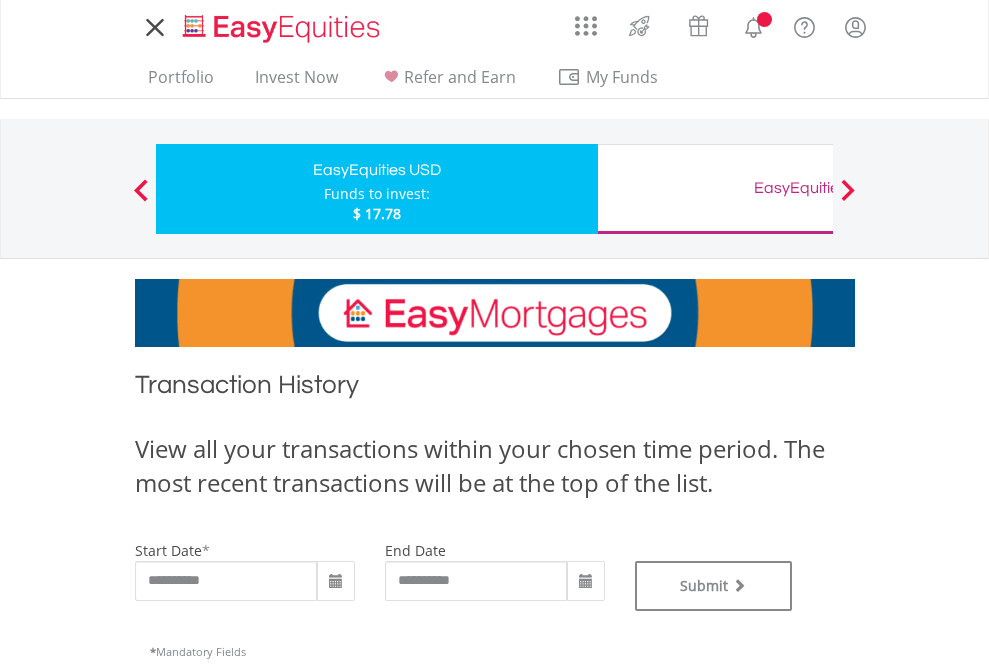 scroll, scrollTop: 0, scrollLeft: 0, axis: both 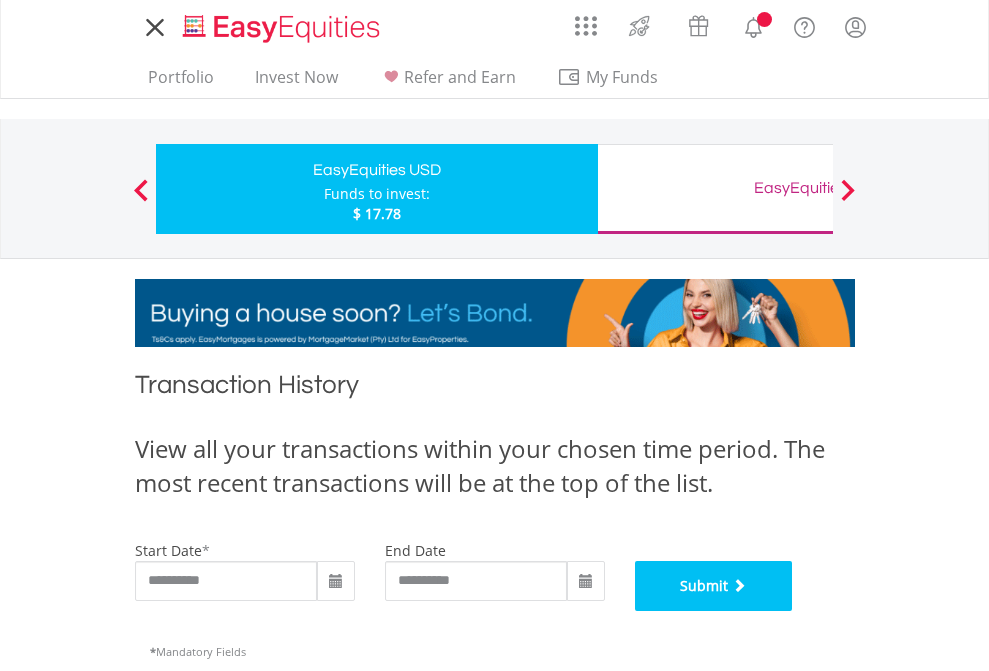click on "Submit" at bounding box center (714, 586) 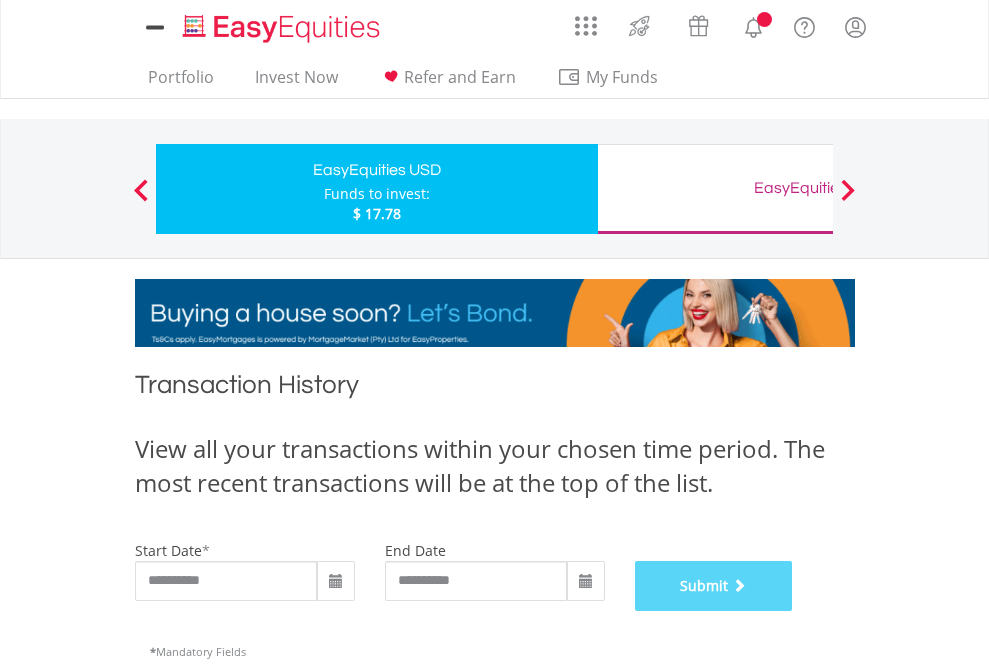 scroll, scrollTop: 811, scrollLeft: 0, axis: vertical 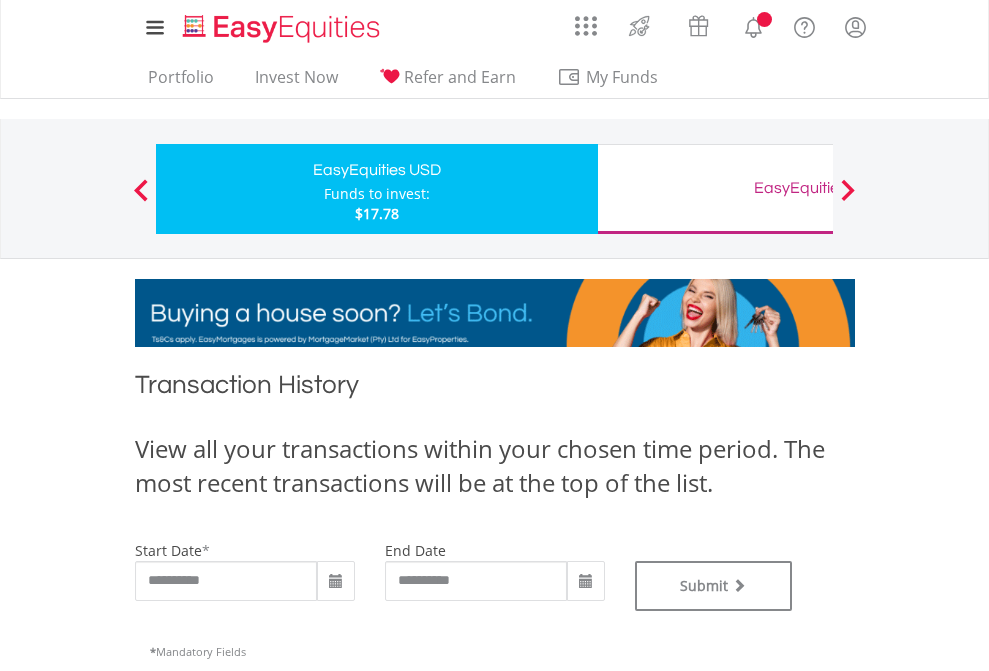 click on "EasyEquities GBP" at bounding box center [818, 188] 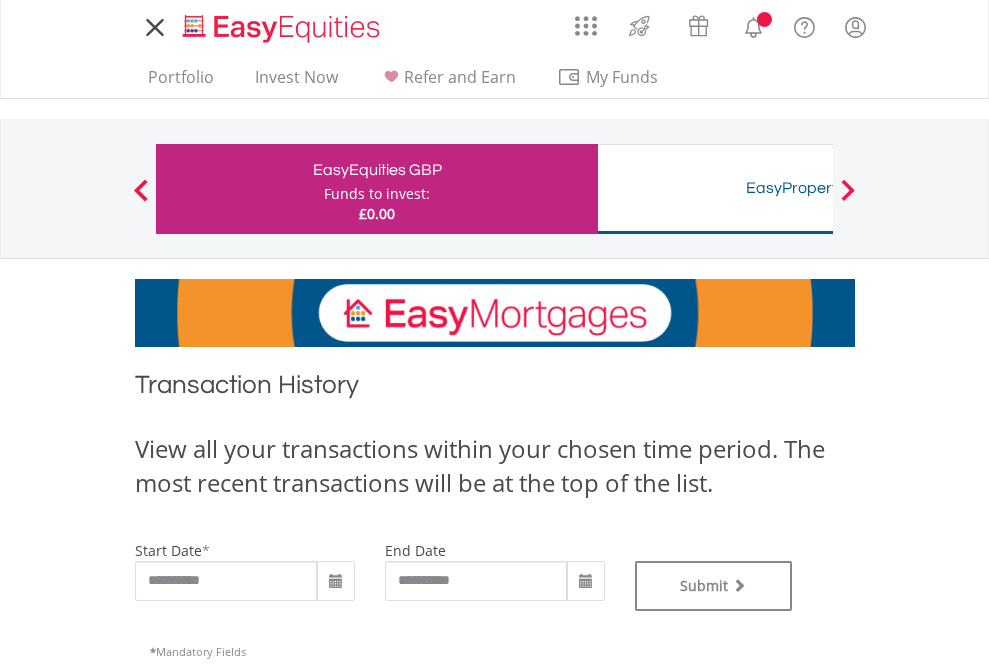 scroll, scrollTop: 0, scrollLeft: 0, axis: both 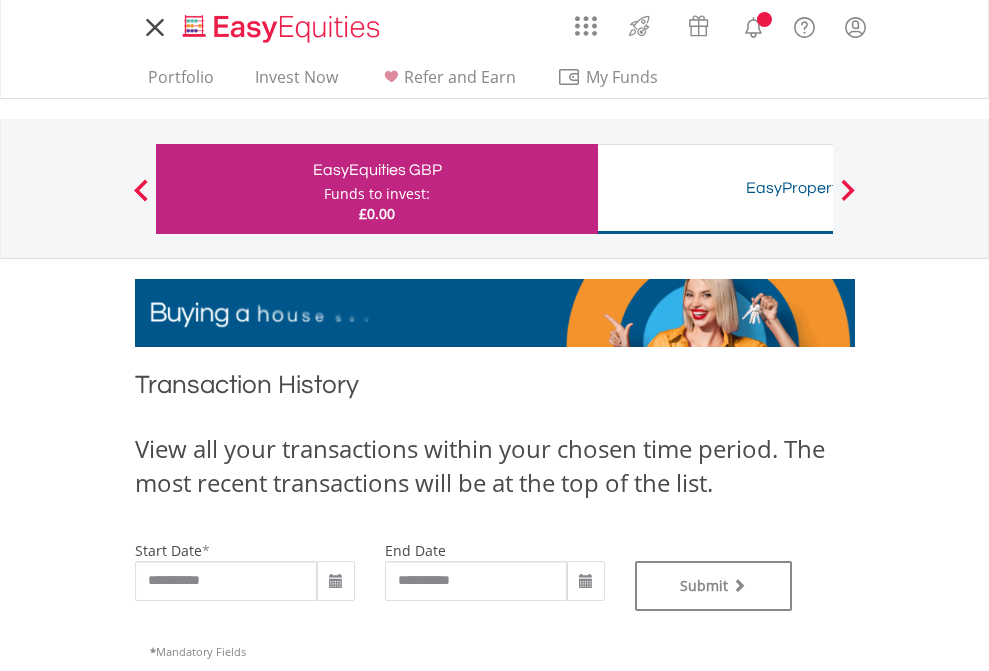 type on "**********" 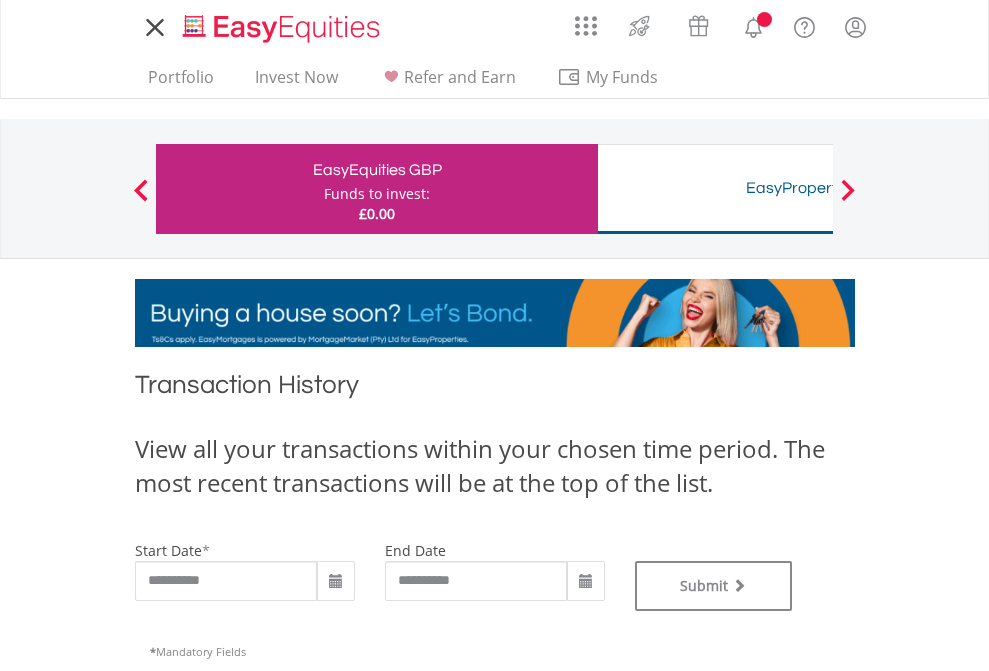 type on "**********" 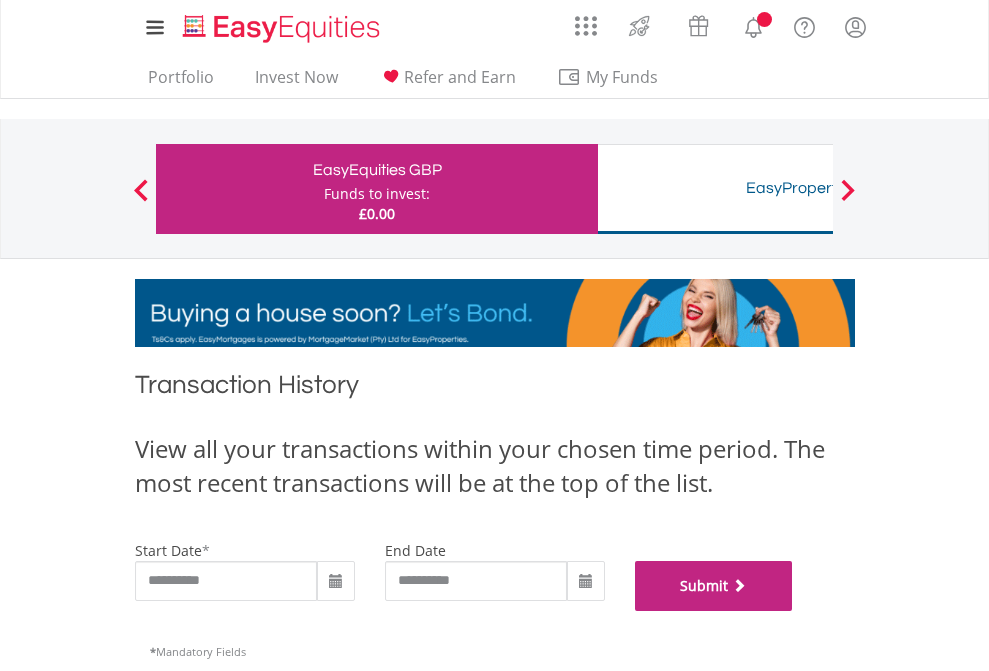 click on "Submit" at bounding box center [714, 586] 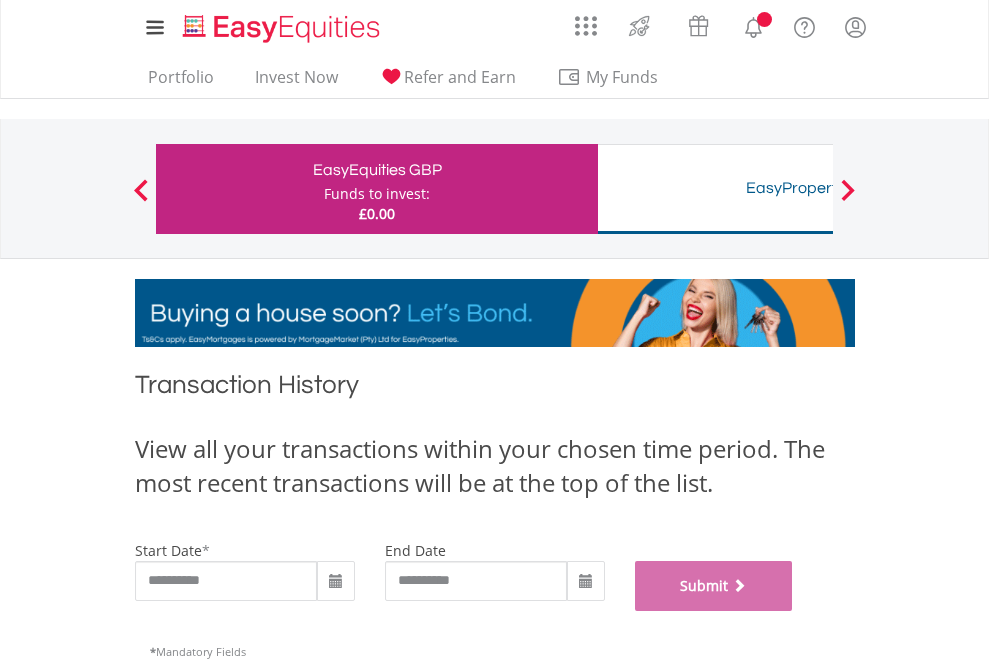 scroll, scrollTop: 811, scrollLeft: 0, axis: vertical 